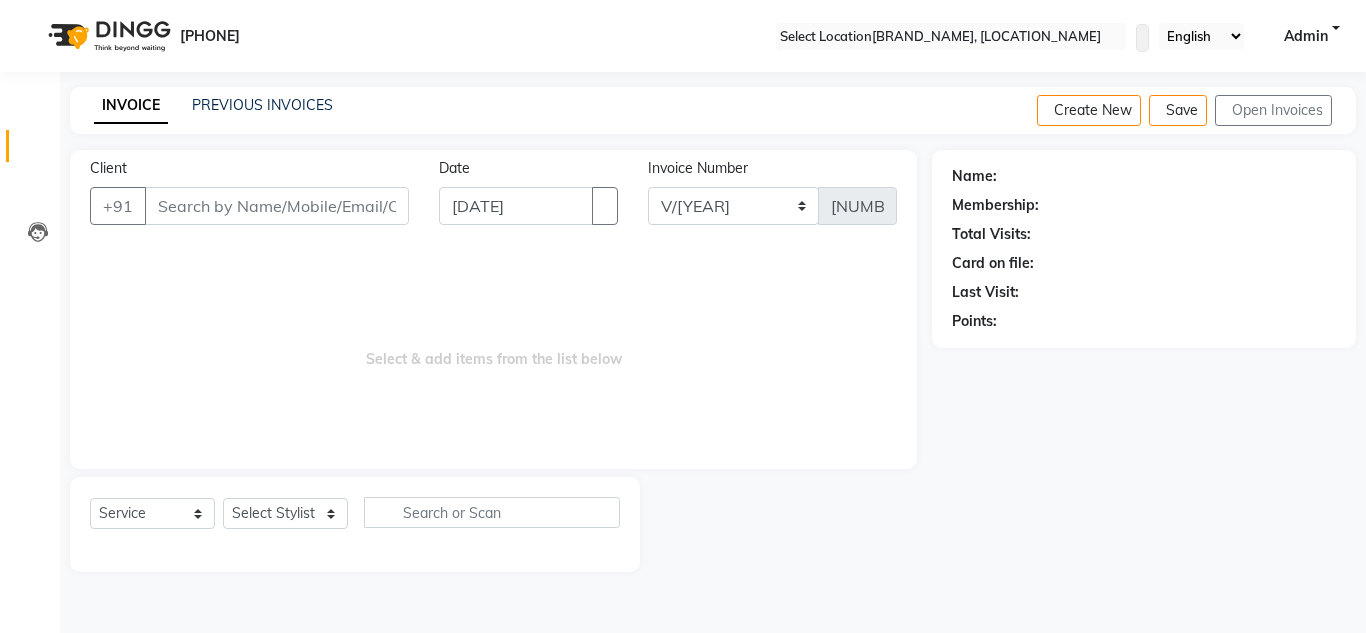 scroll, scrollTop: 0, scrollLeft: 0, axis: both 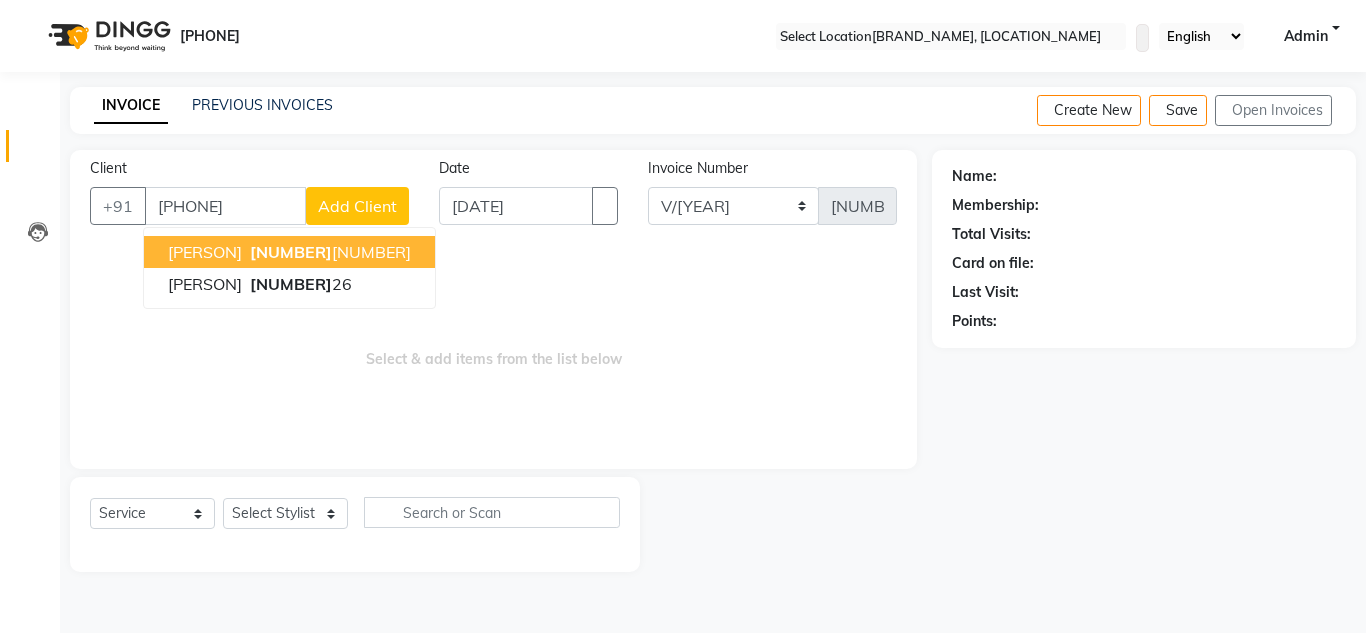 type on "[PHONE]" 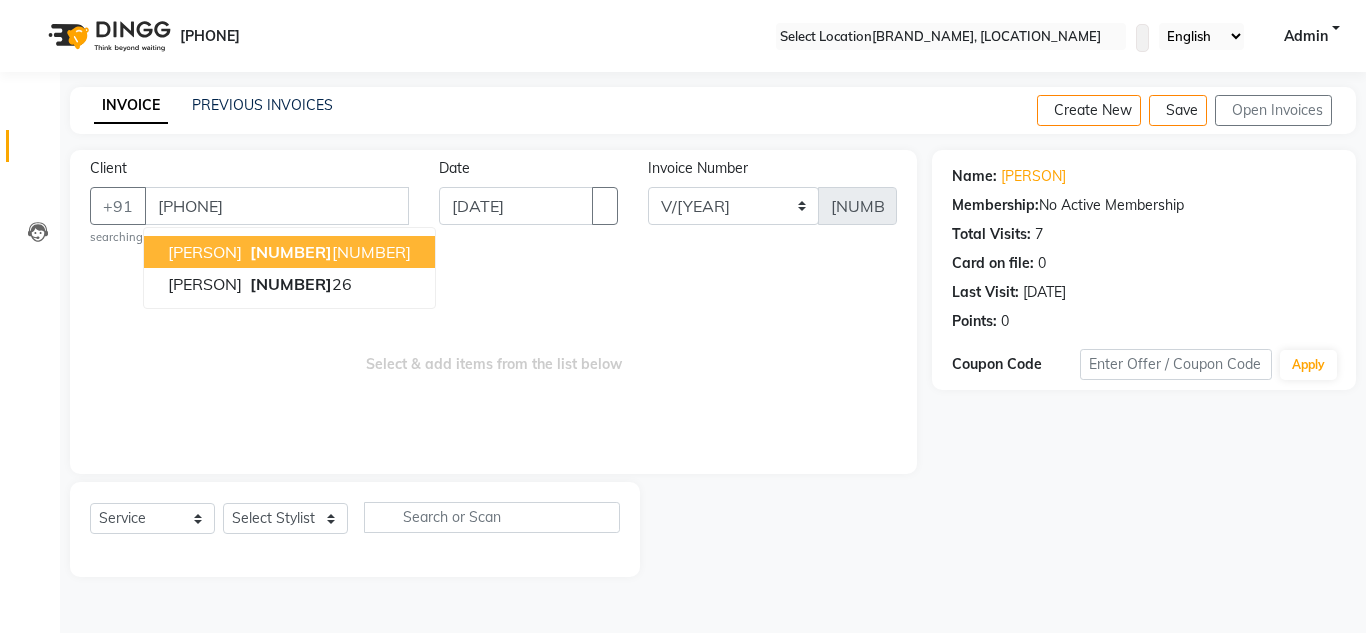 click on "[NUMBER]" at bounding box center [291, 252] 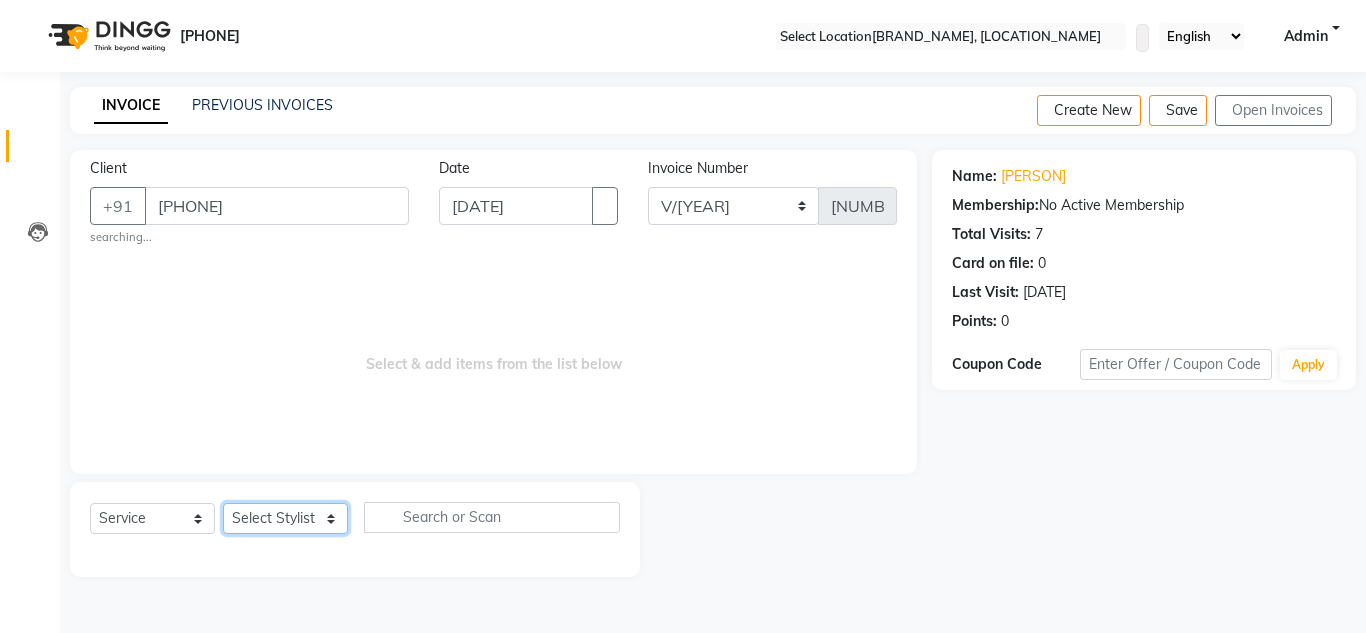 click on "Select Stylist [PERSON] [PERSON] [PERSON] [PERSON] [PERSON] [PERSON] [PERSON] [PERSON] [PERSON] [PERSON] [PERSON] [PERSON] [PERSON] [PERSON] [PERSON]" at bounding box center (285, 518) 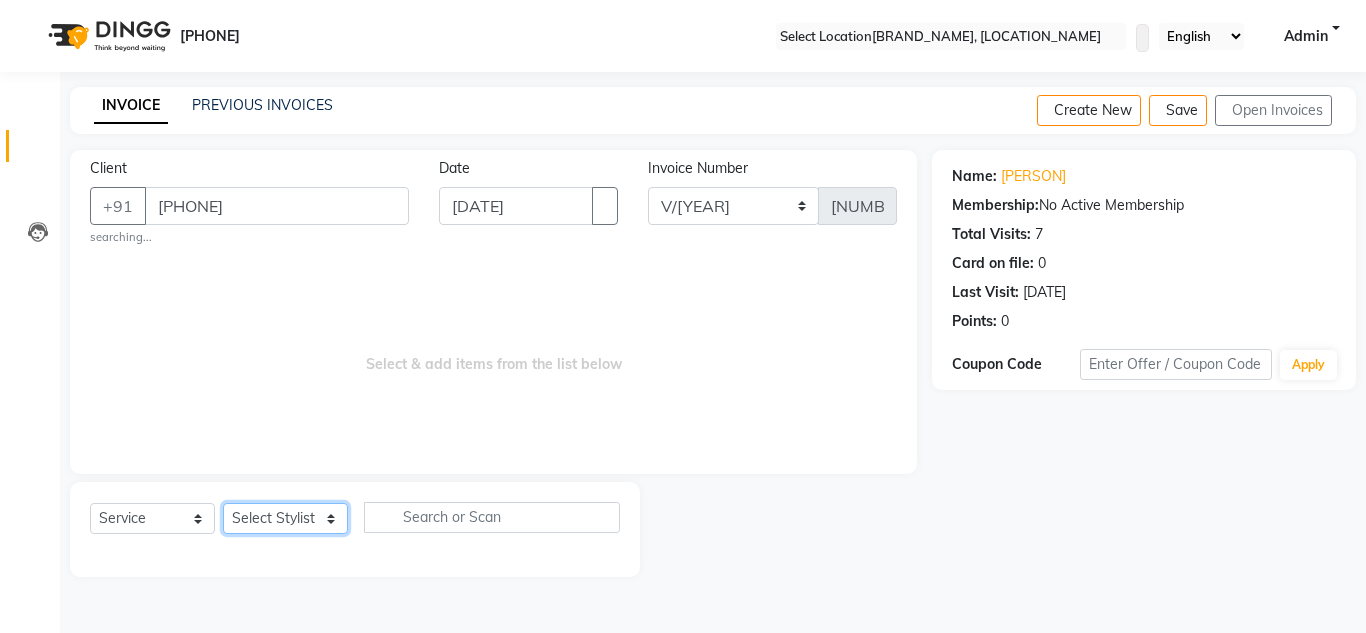 select on "[NUMBER]" 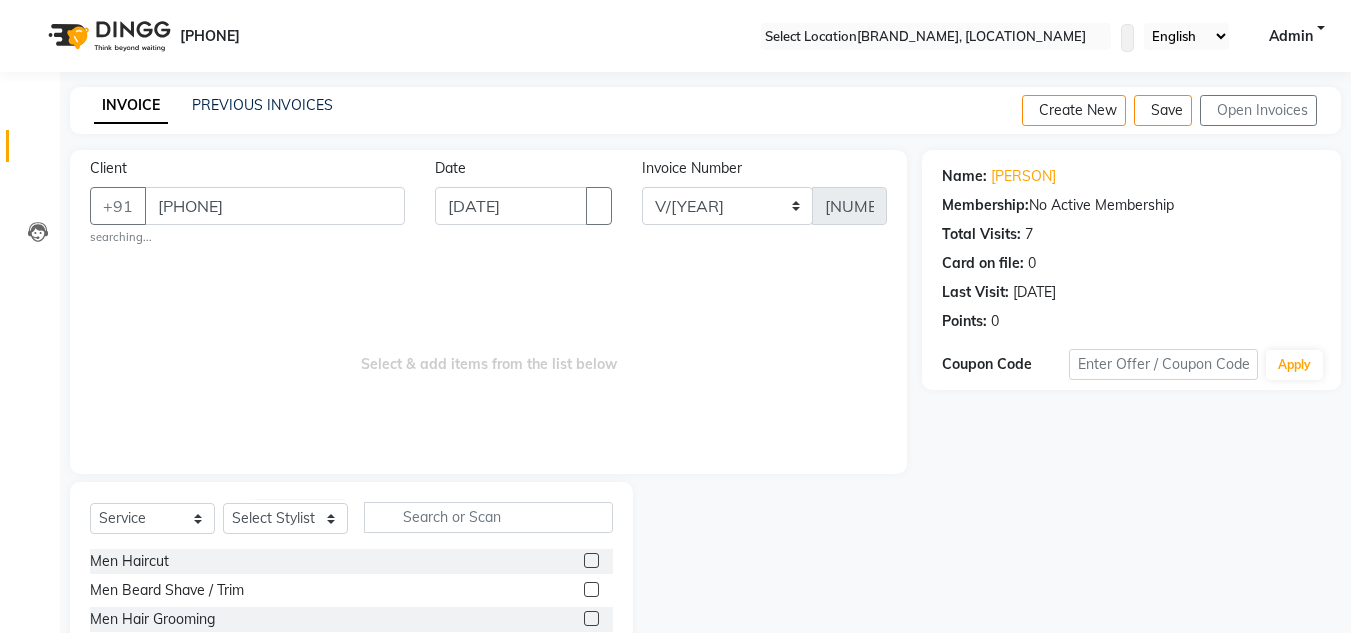 click at bounding box center [591, 589] 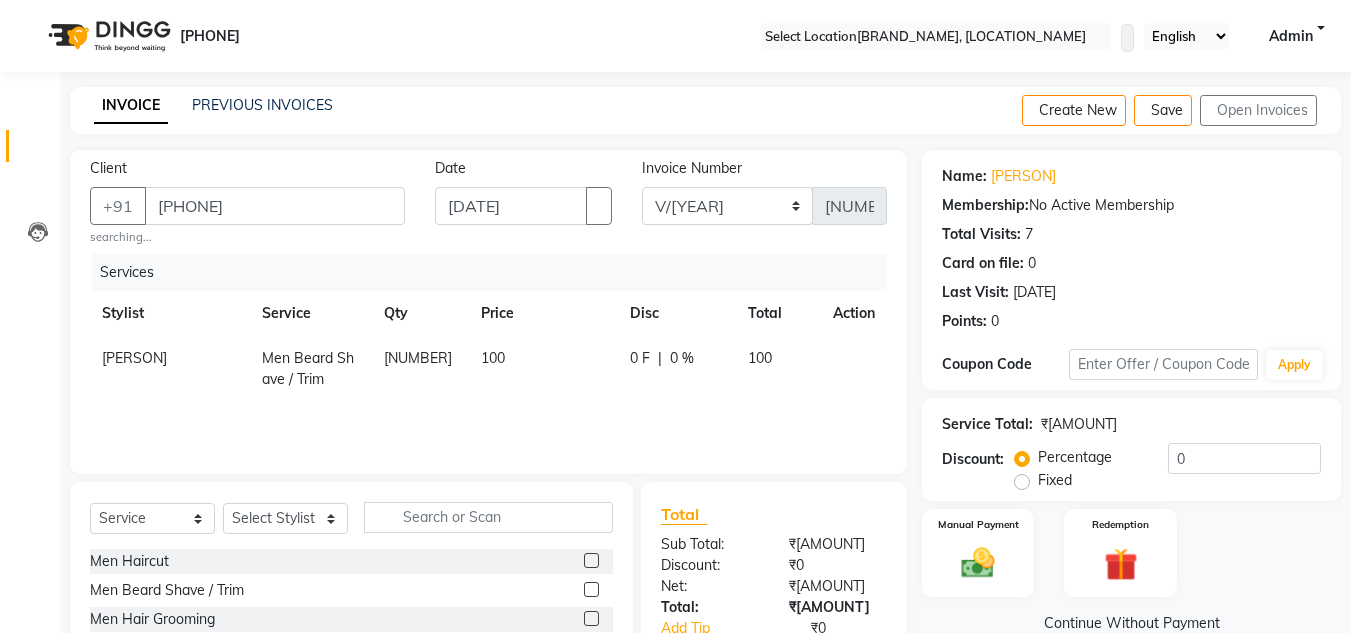 scroll, scrollTop: 174, scrollLeft: 0, axis: vertical 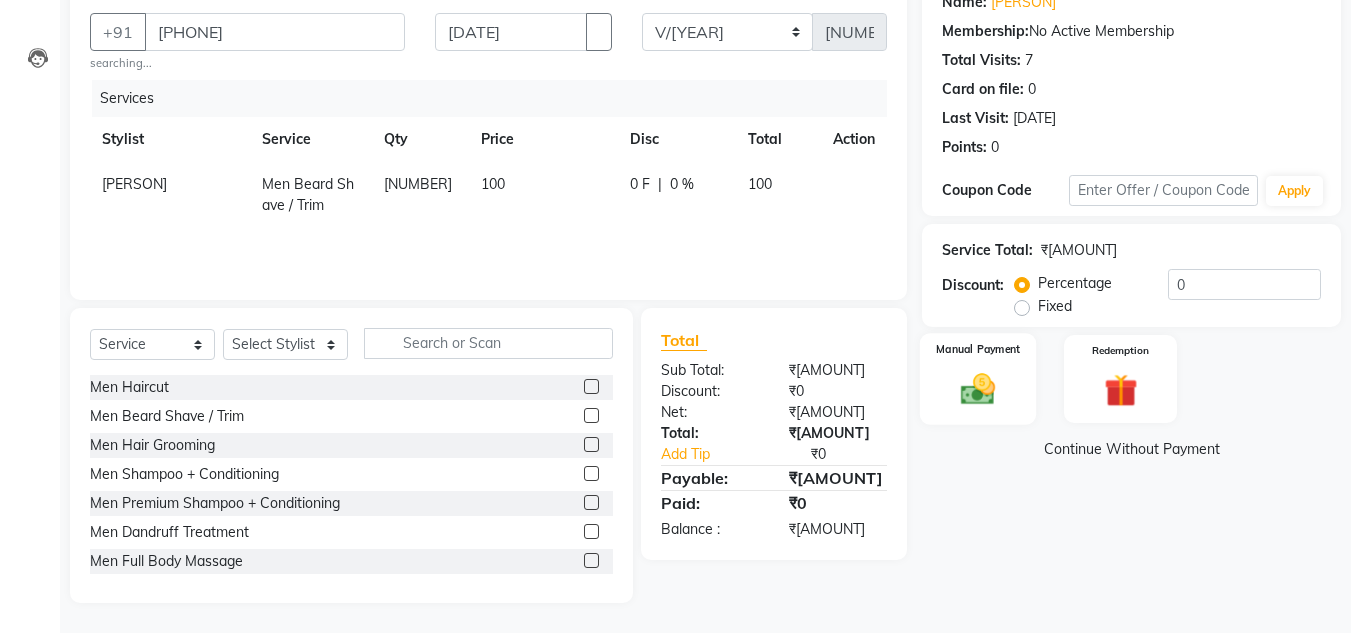 click at bounding box center [978, 389] 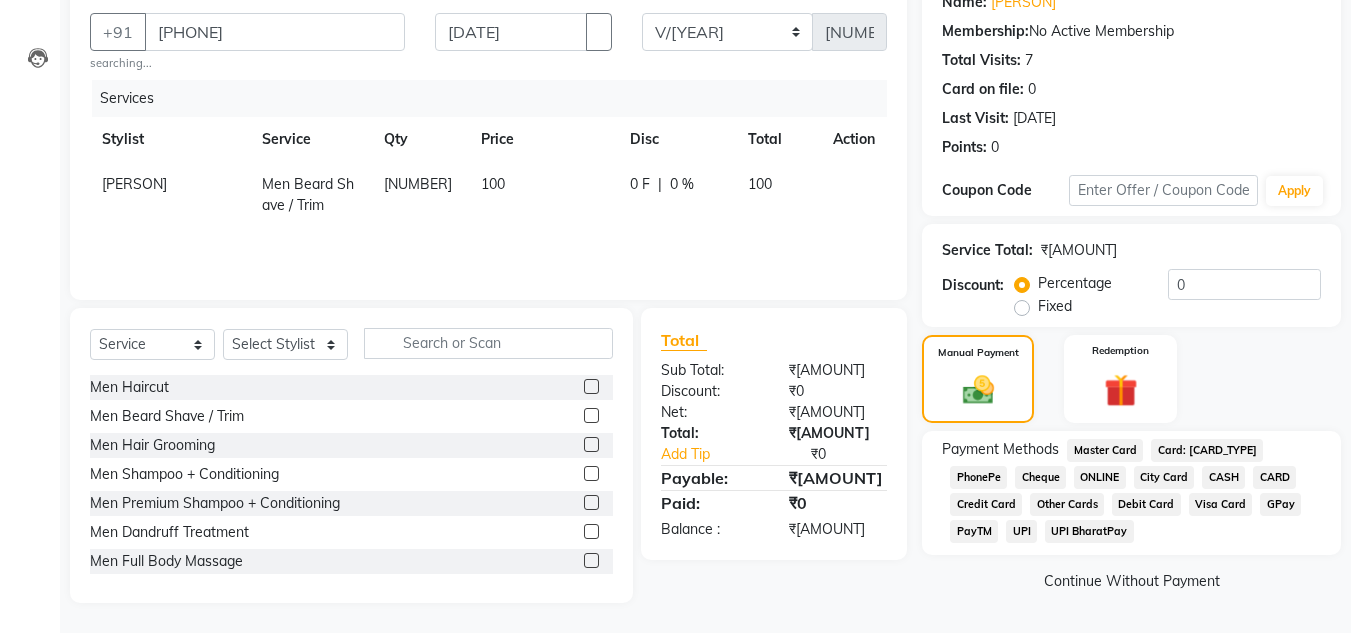 click on "ONLINE" at bounding box center [1105, 450] 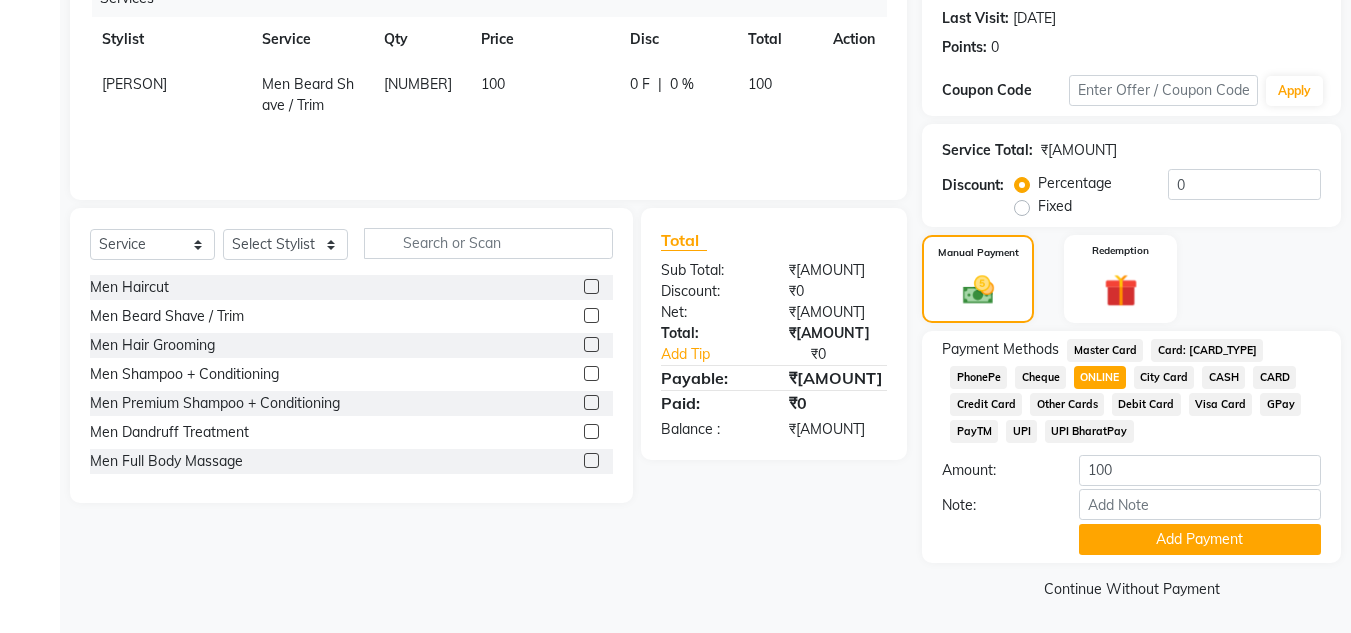 scroll, scrollTop: 280, scrollLeft: 0, axis: vertical 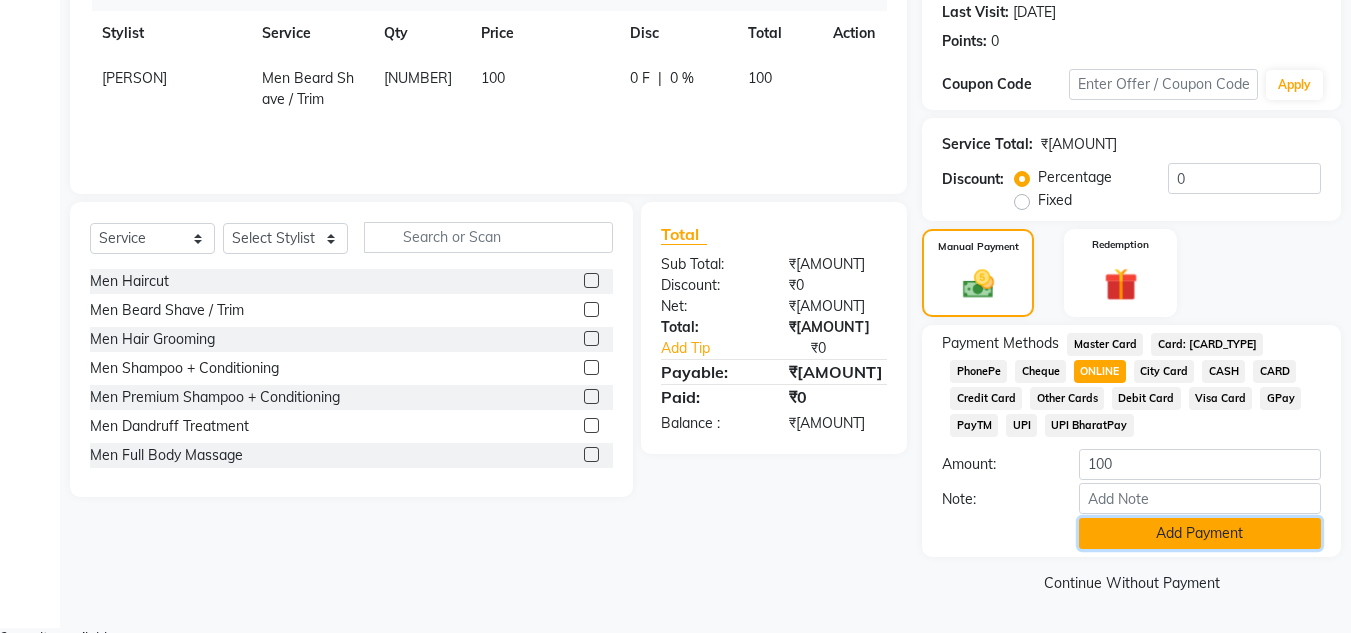 click on "Add Payment" at bounding box center [1200, 533] 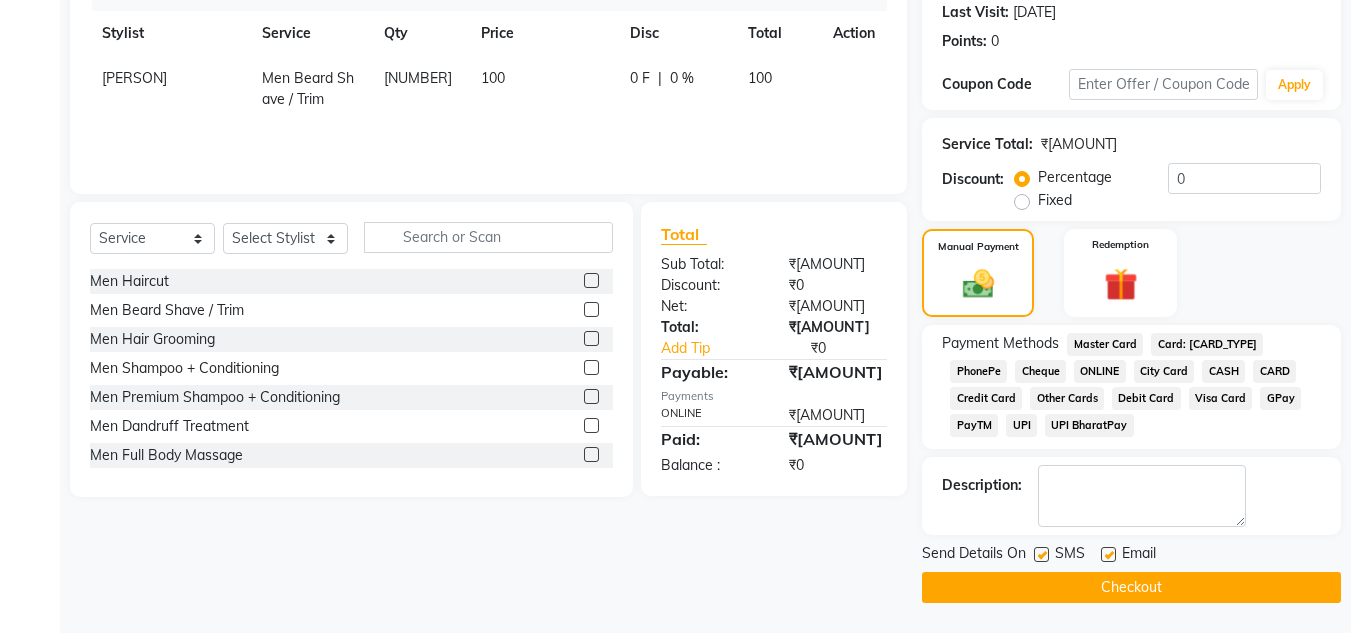 click at bounding box center (1041, 554) 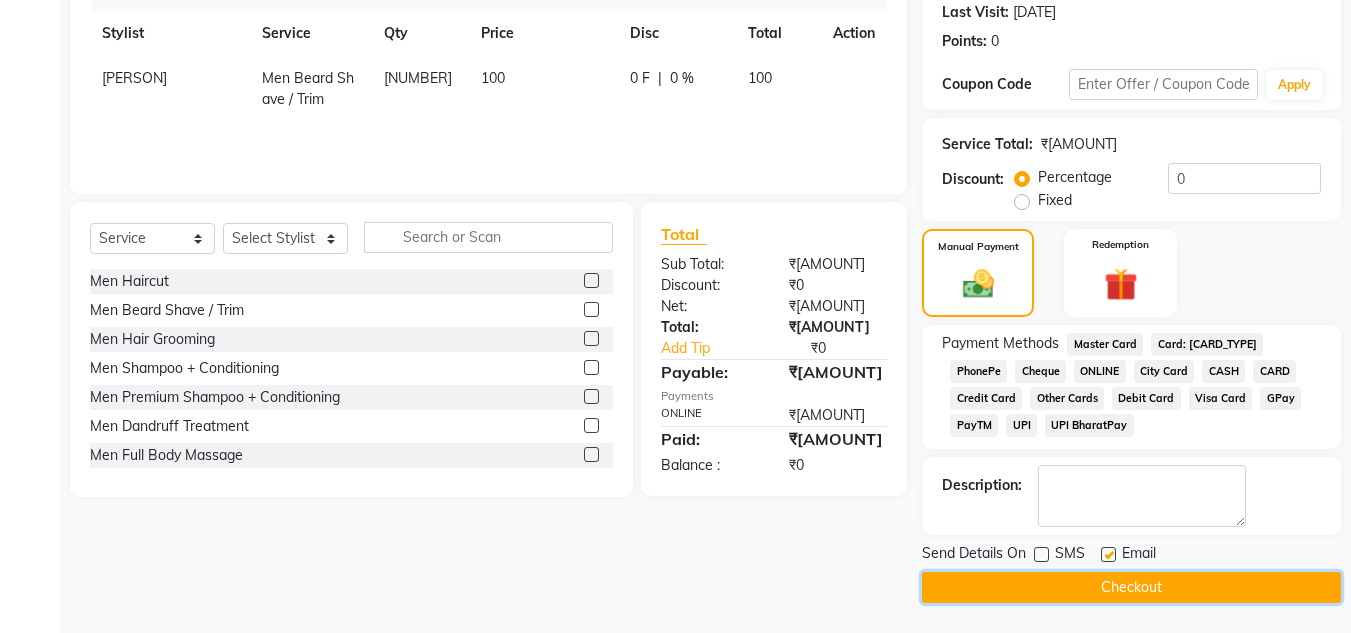 click on "Checkout" at bounding box center [1131, 587] 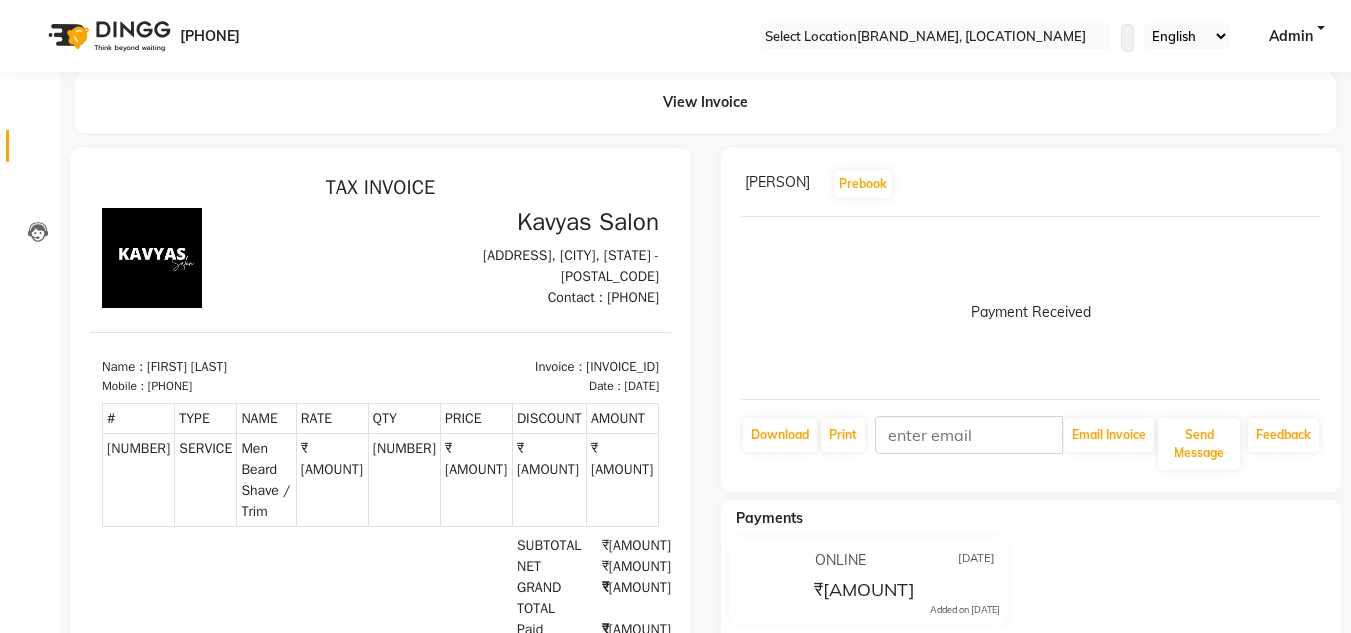 scroll, scrollTop: 0, scrollLeft: 0, axis: both 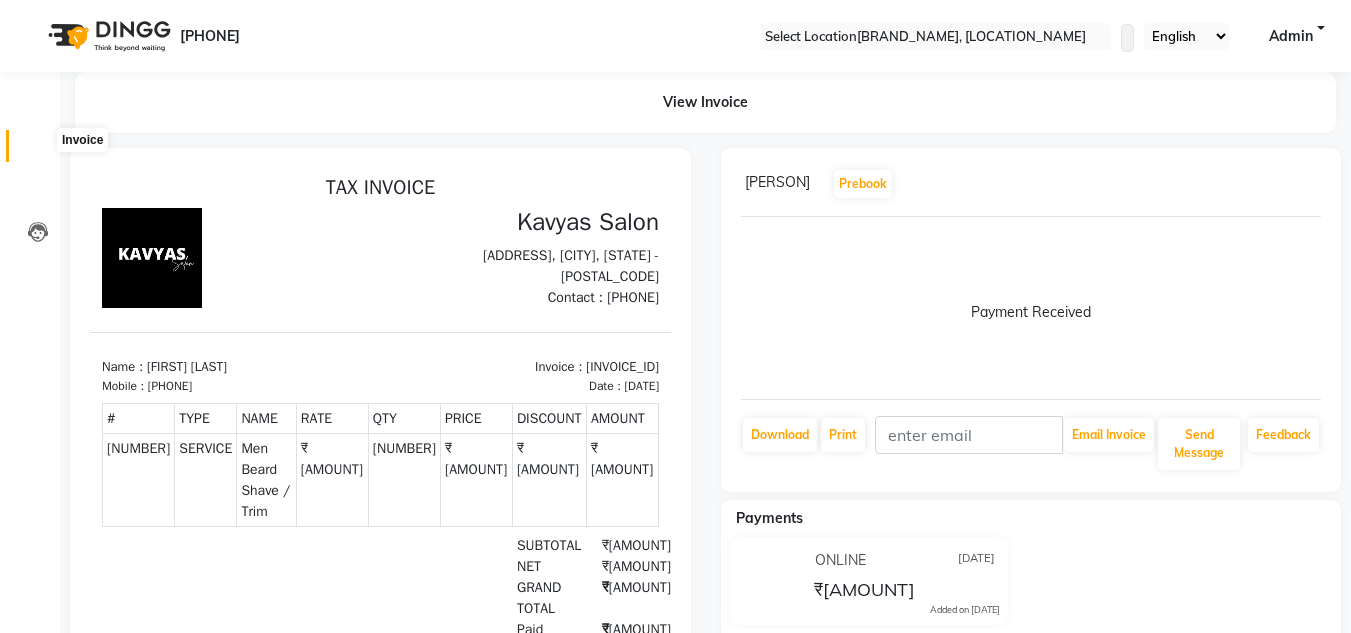 click at bounding box center [38, 151] 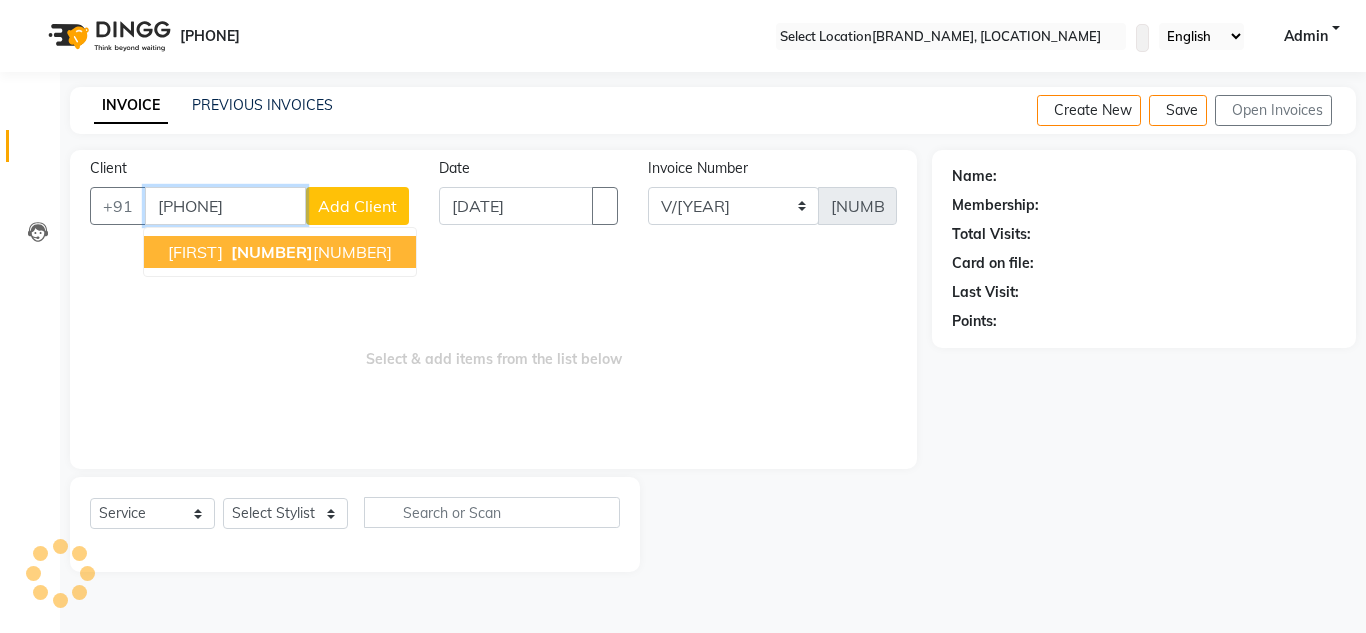type on "[PHONE]" 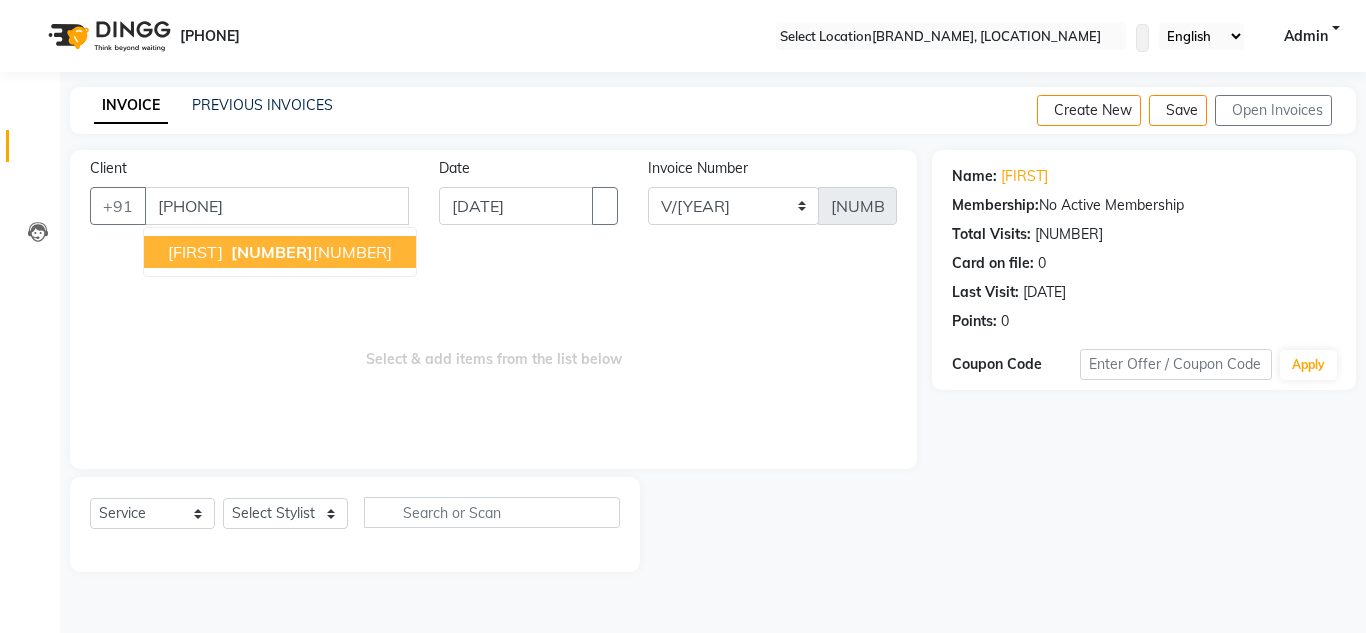 click on "[NUMBER]" at bounding box center [272, 252] 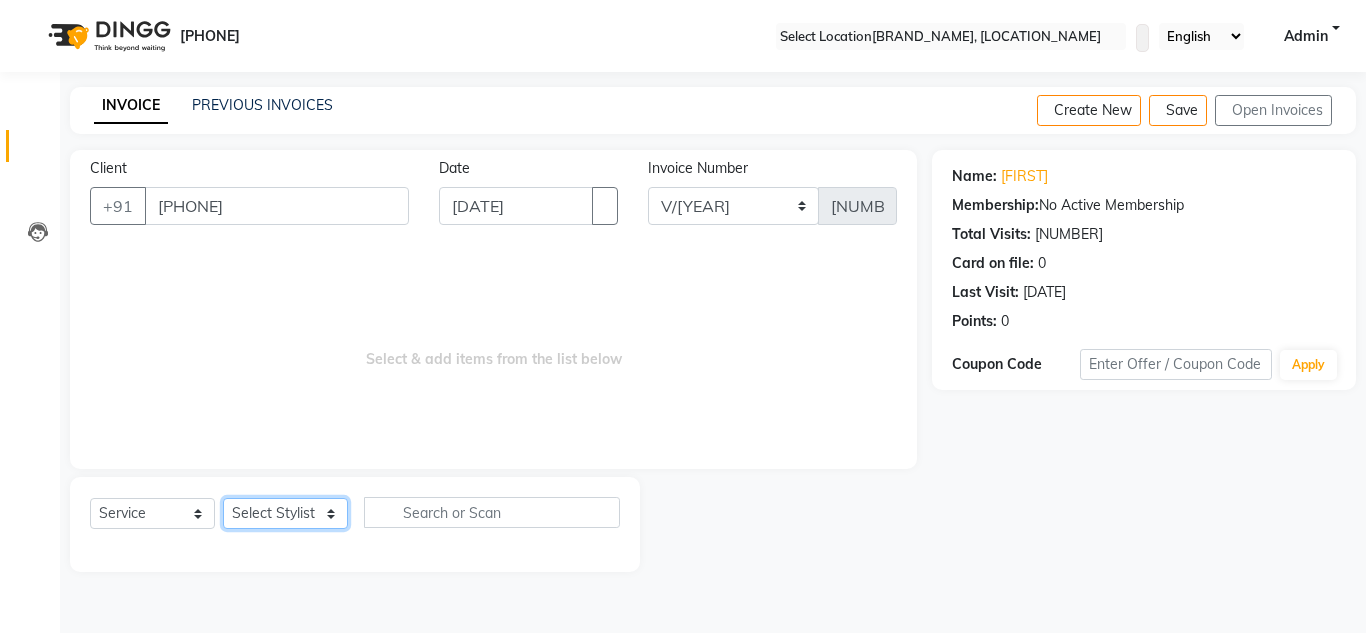 click on "Select Stylist [PERSON] [PERSON] [PERSON] [PERSON] [PERSON] [PERSON] [PERSON] [PERSON] [PERSON] [PERSON] [PERSON] [PERSON] [PERSON] [PERSON] [PERSON]" at bounding box center (285, 513) 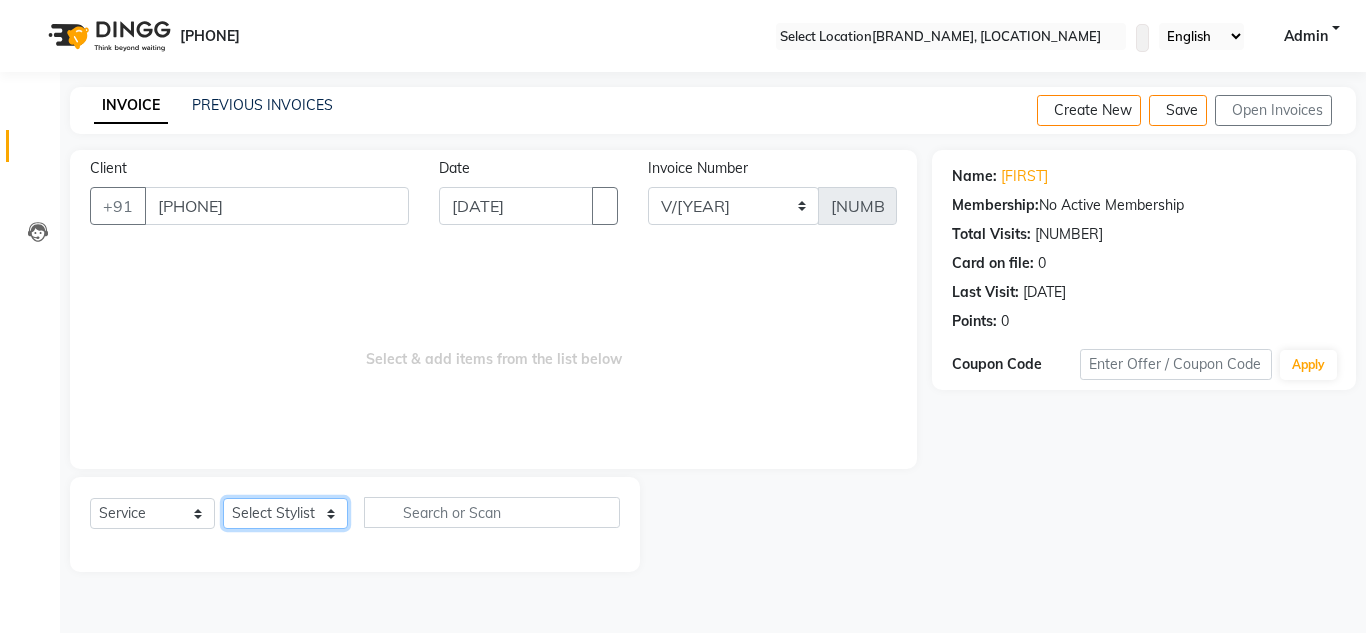 select on "[NUMBER]" 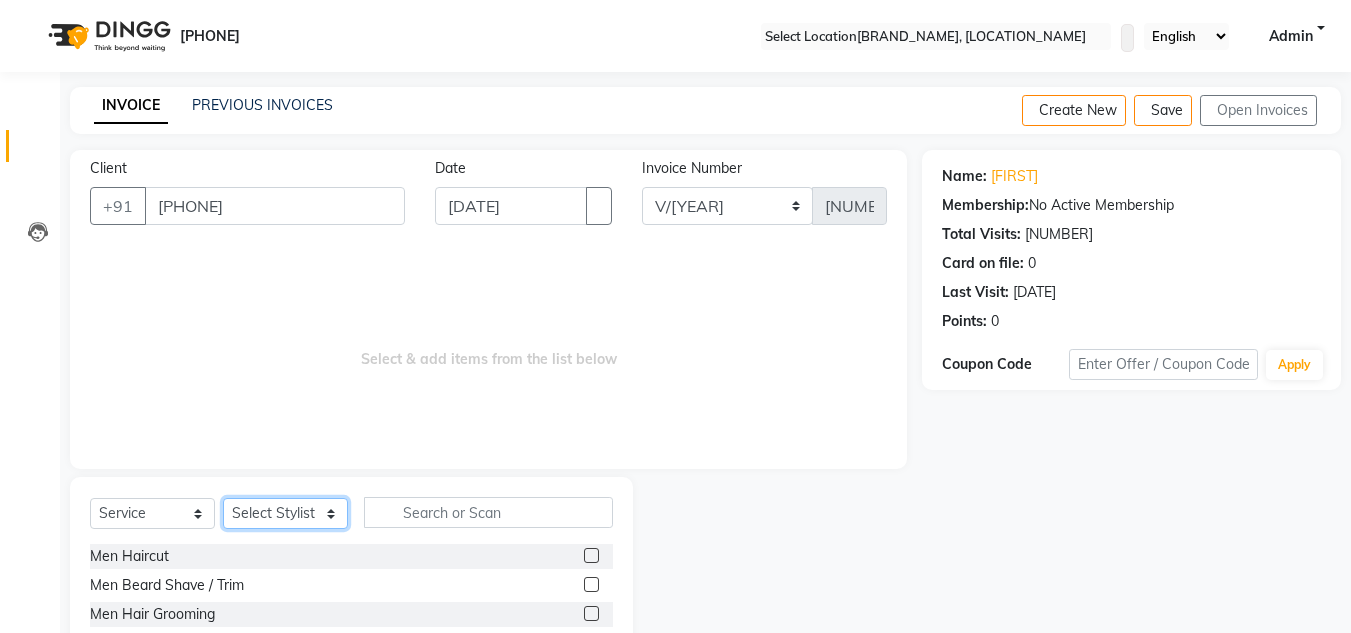 scroll, scrollTop: 168, scrollLeft: 0, axis: vertical 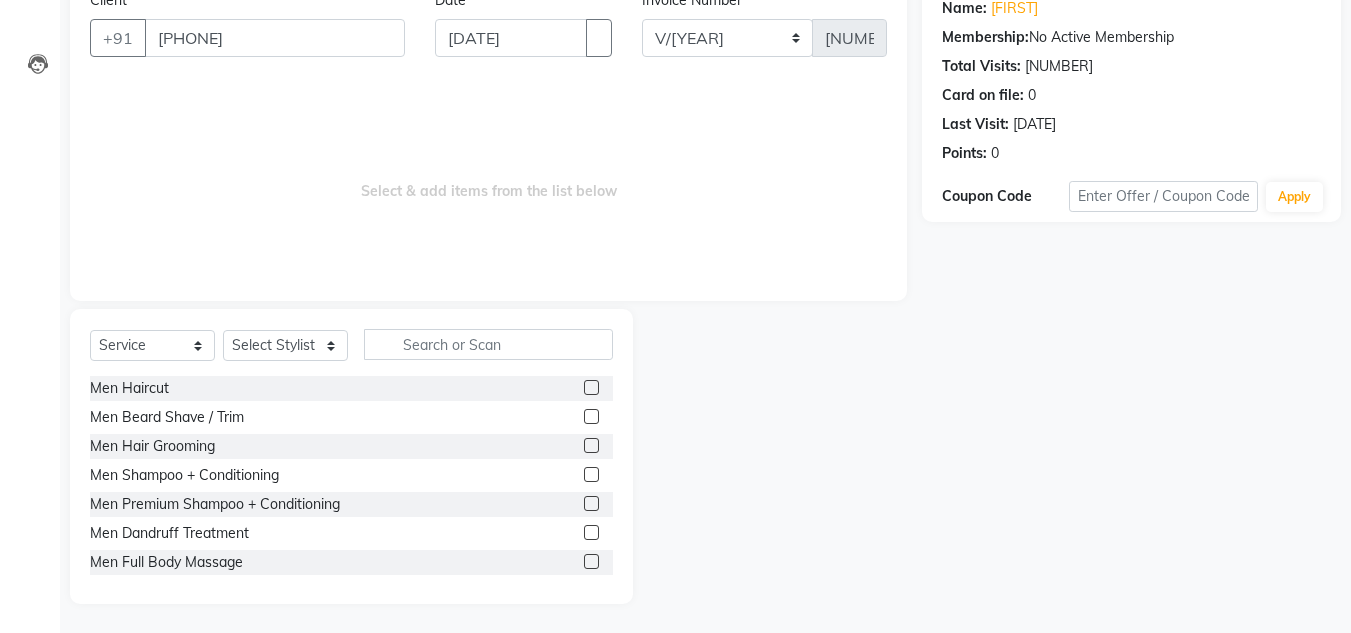 click at bounding box center (591, 387) 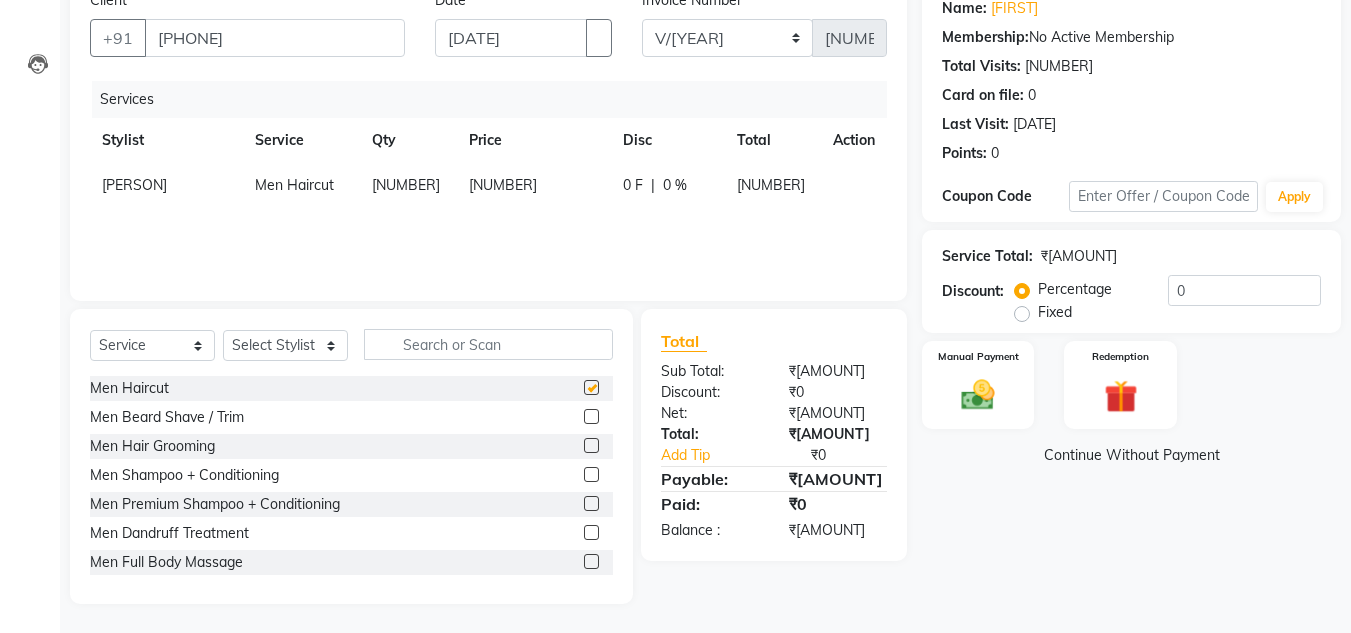 click at bounding box center [591, 416] 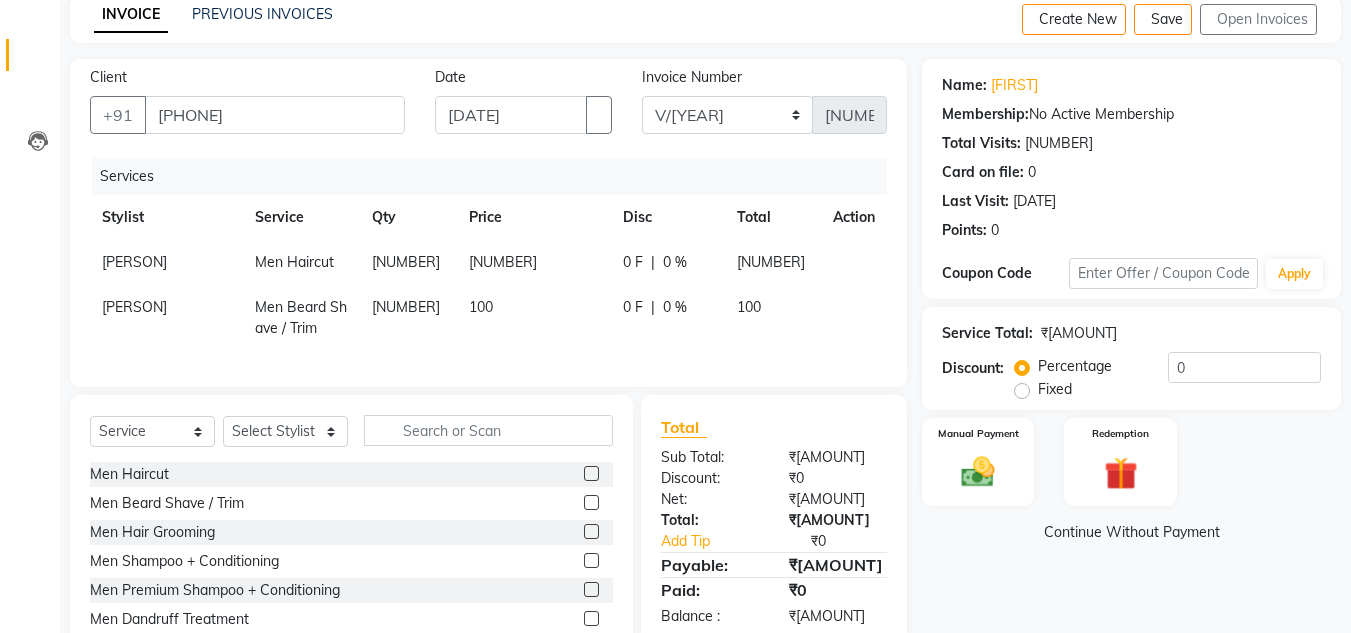 scroll, scrollTop: 192, scrollLeft: 0, axis: vertical 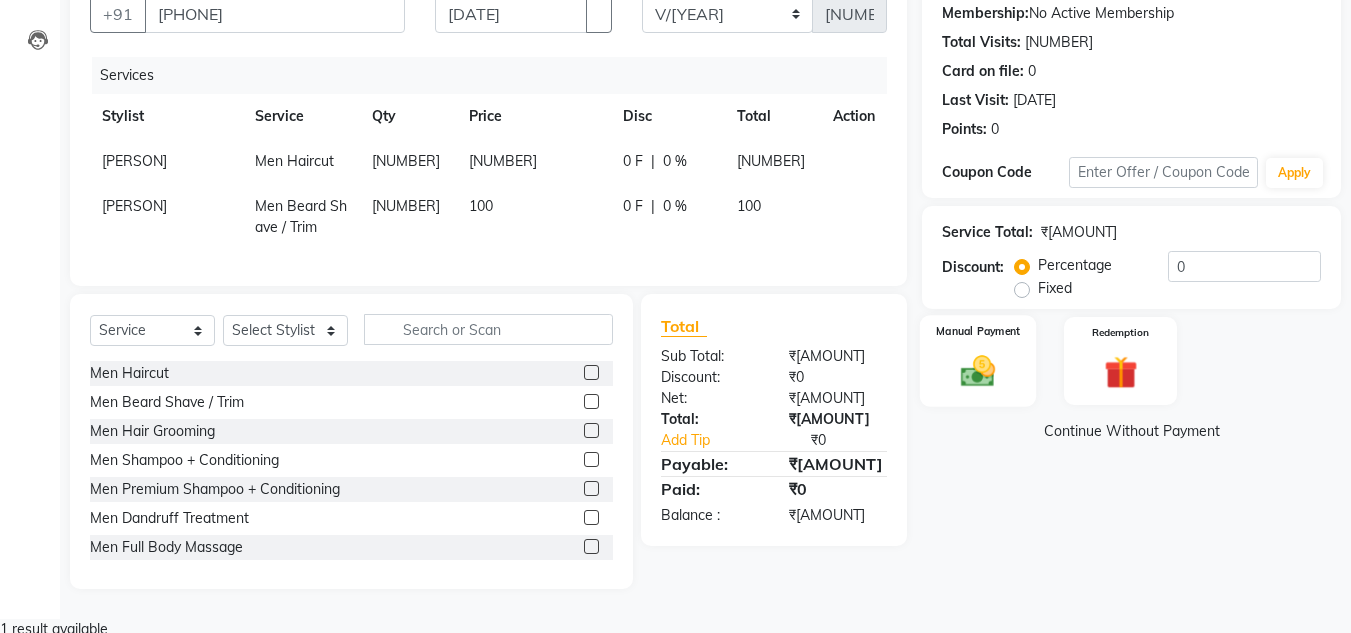 click at bounding box center (978, 371) 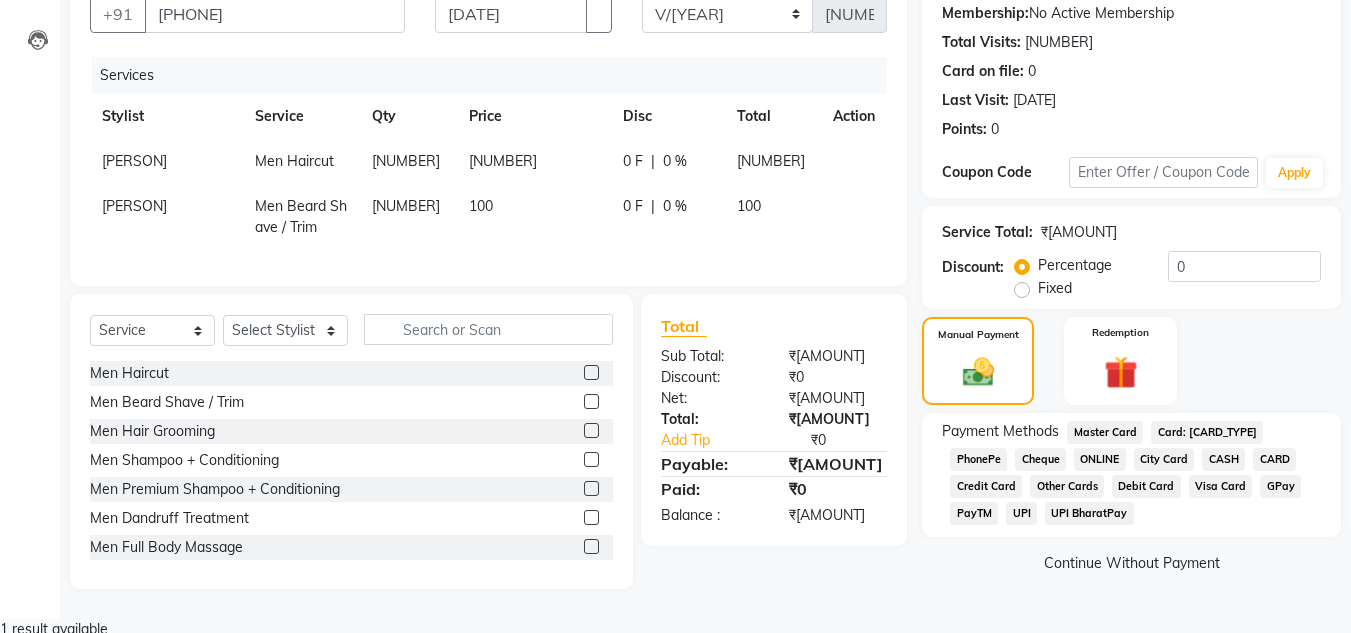 click on "CARD" at bounding box center (1105, 432) 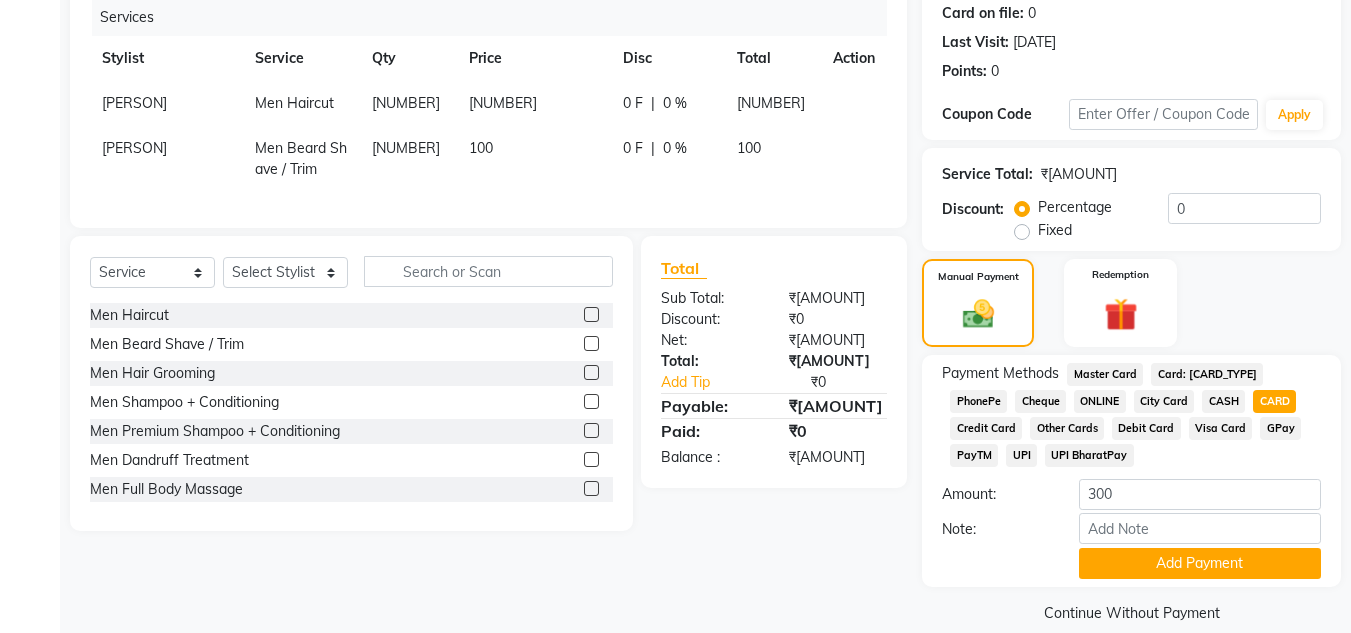 scroll, scrollTop: 280, scrollLeft: 0, axis: vertical 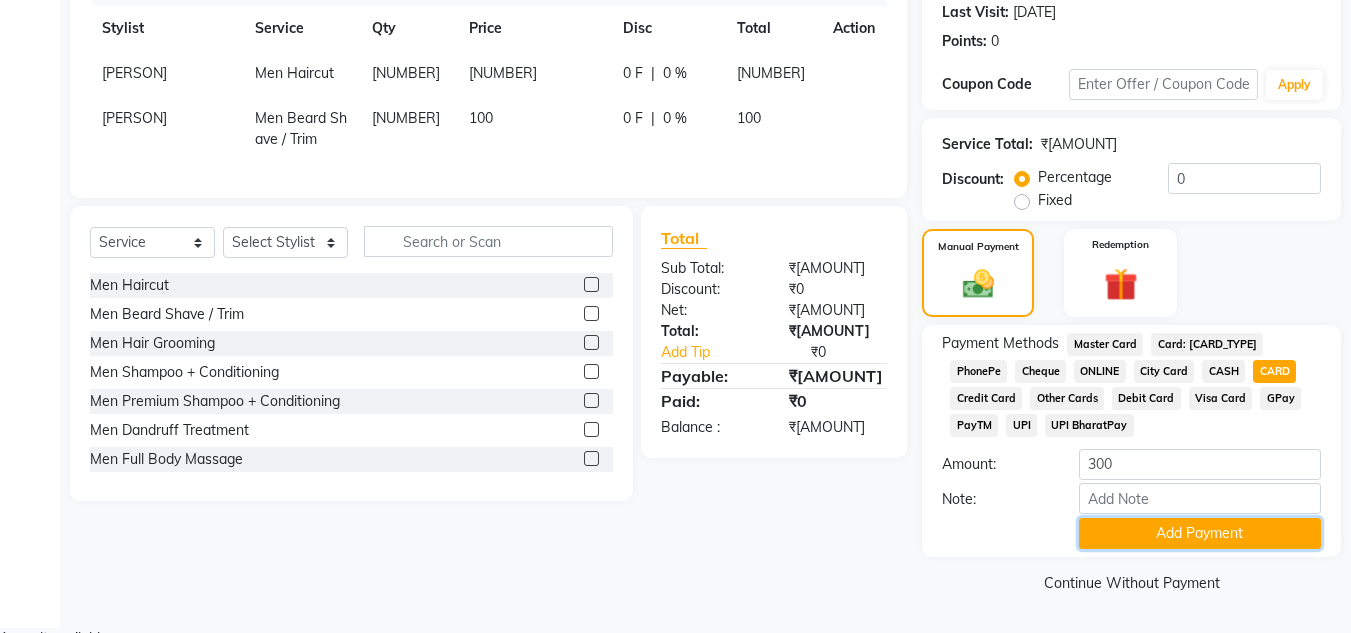drag, startPoint x: 1182, startPoint y: 544, endPoint x: 1158, endPoint y: 548, distance: 24.33105 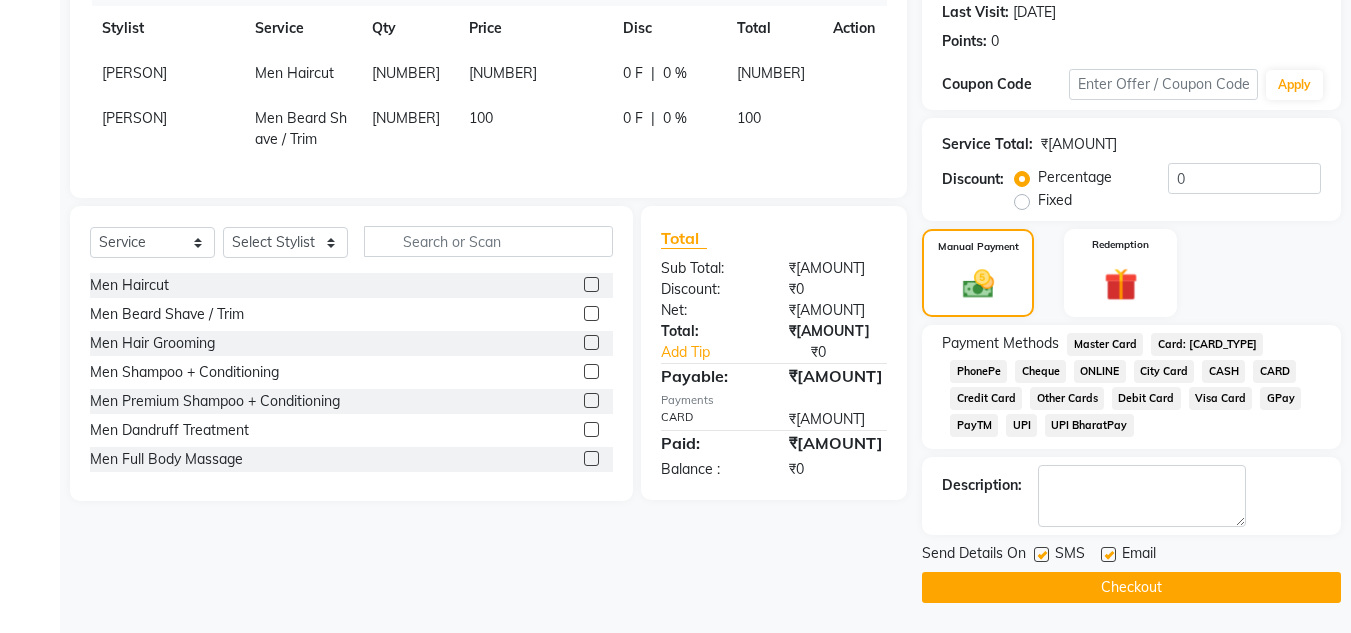 click on "Send Details On SMS Email" at bounding box center (1131, 555) 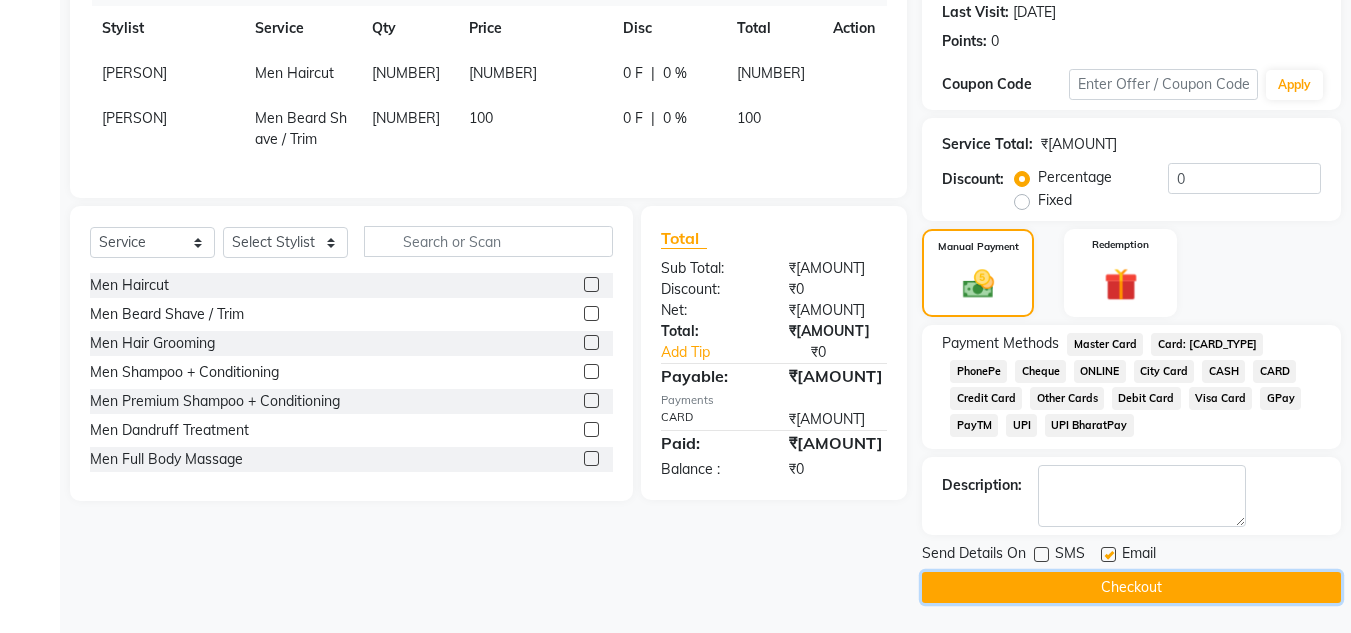 click on "Checkout" at bounding box center [1131, 587] 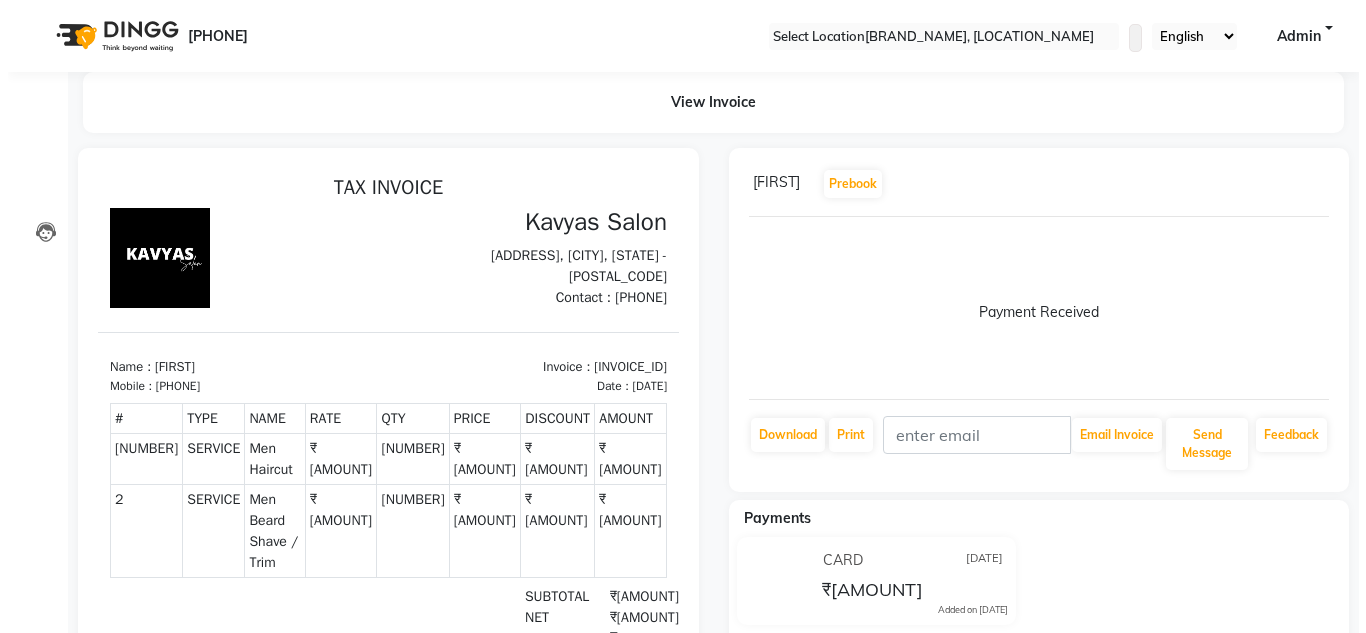 scroll, scrollTop: 0, scrollLeft: 0, axis: both 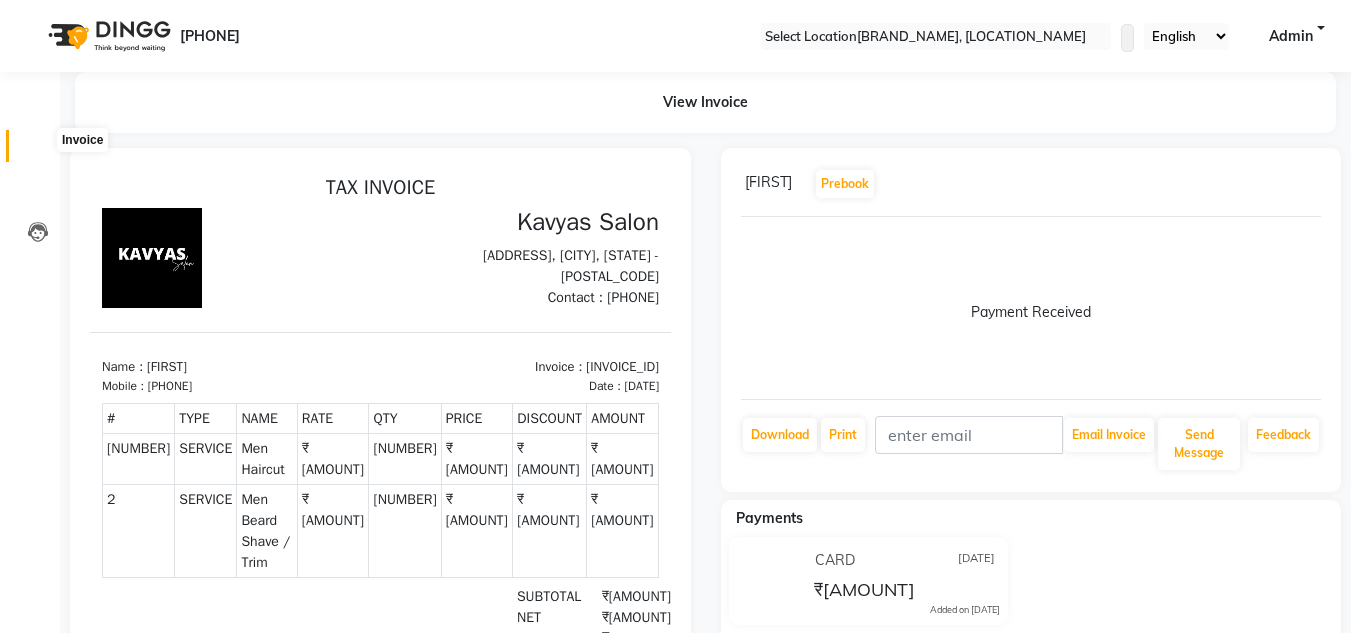 click at bounding box center [37, 151] 